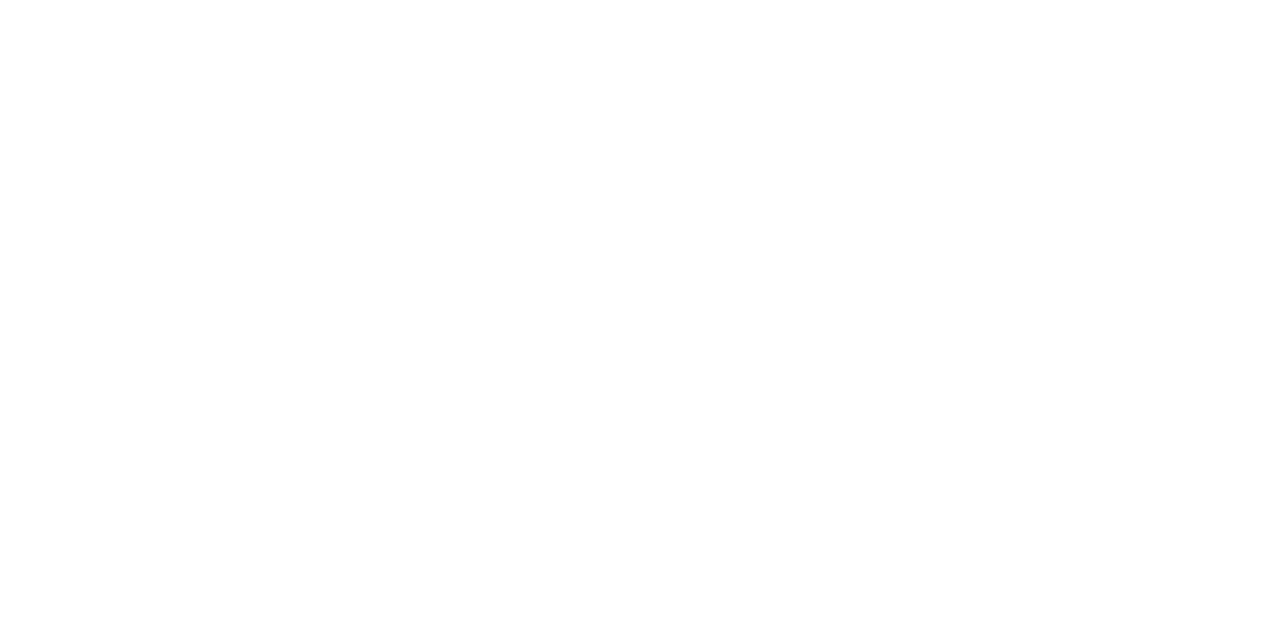 scroll, scrollTop: 0, scrollLeft: 0, axis: both 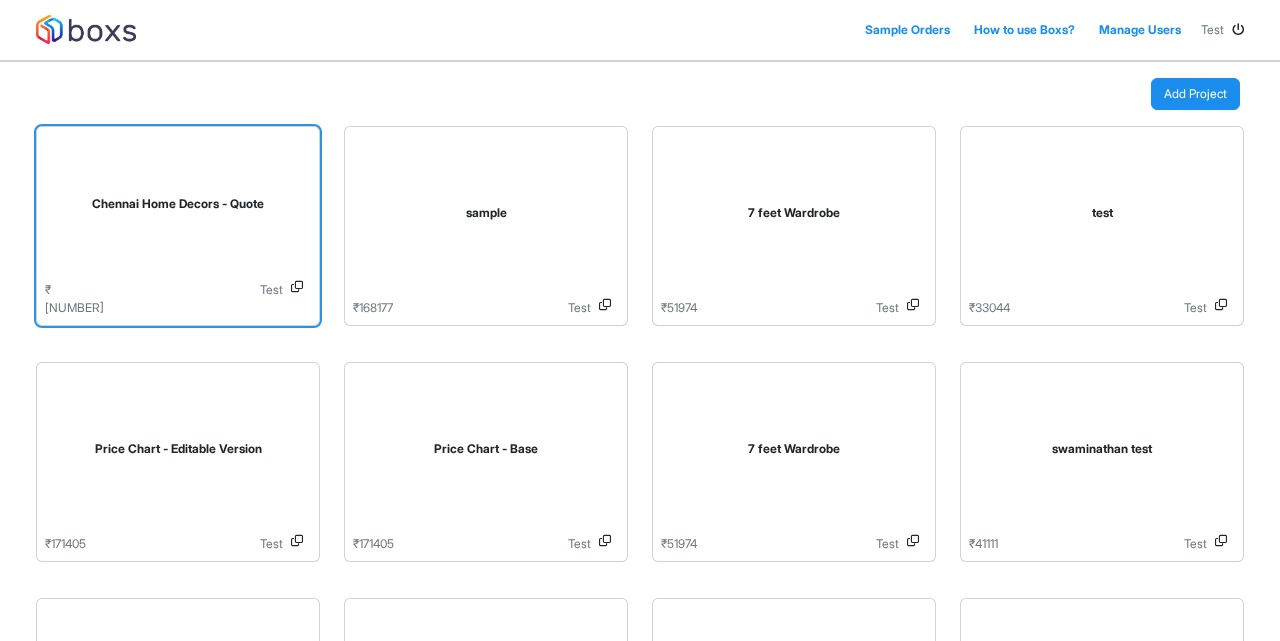 click on "Chennai Home Decors - Quote" at bounding box center [178, 208] 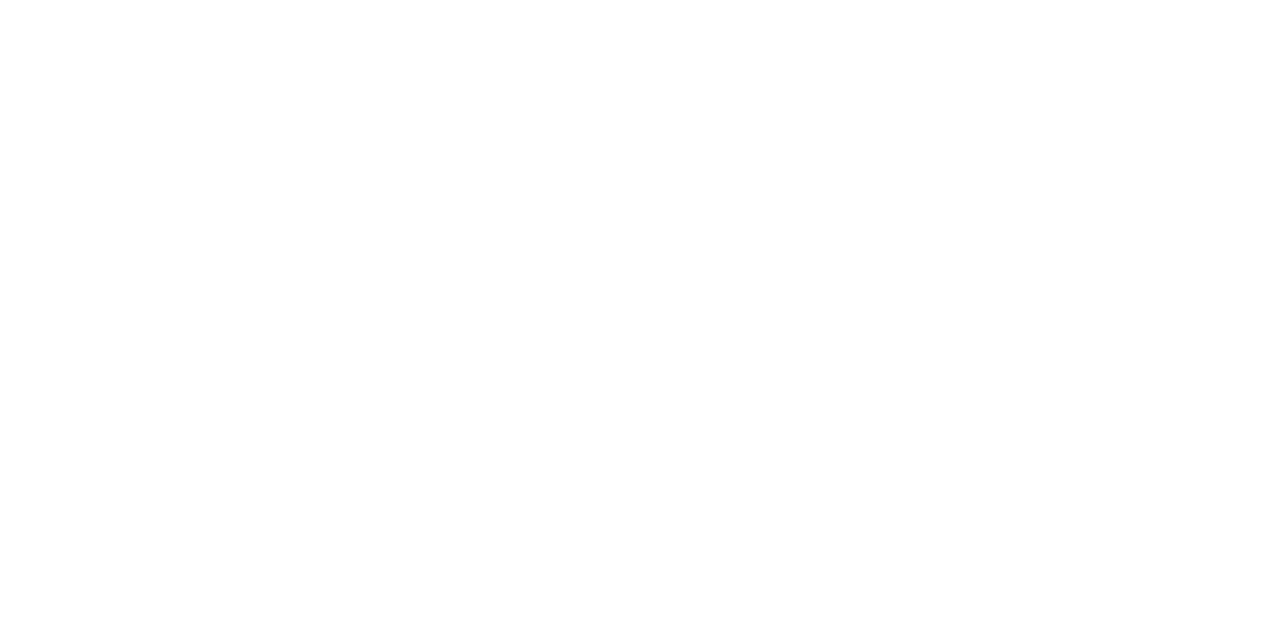 scroll, scrollTop: 0, scrollLeft: 0, axis: both 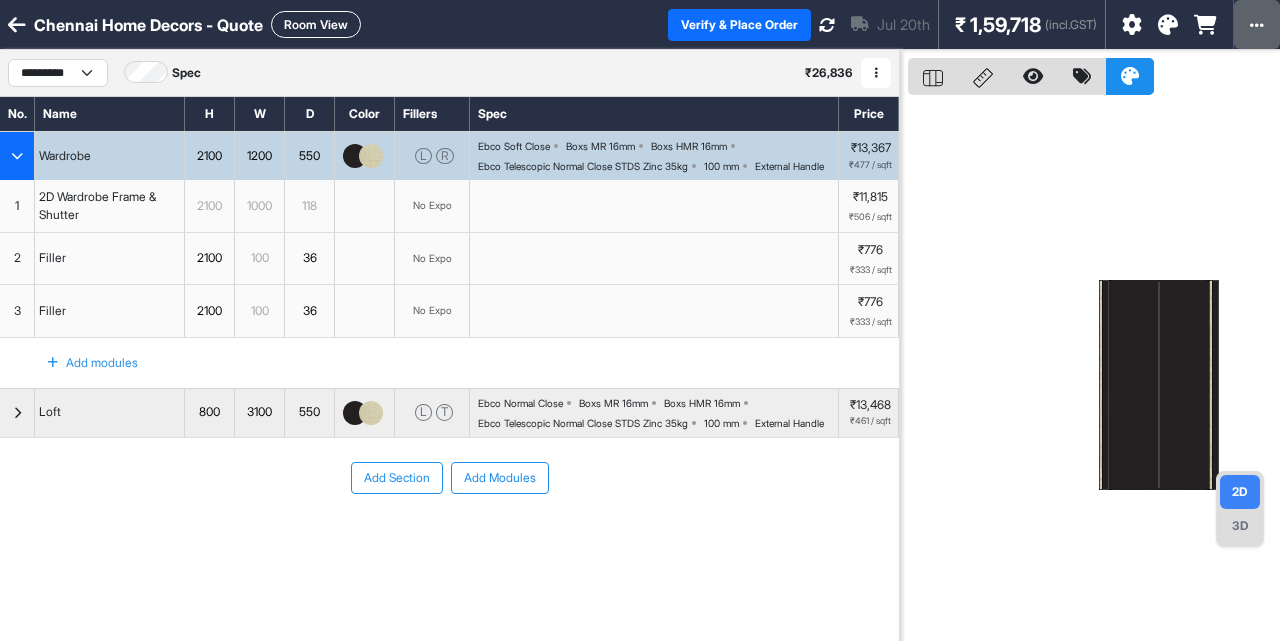 click at bounding box center [1257, 24] 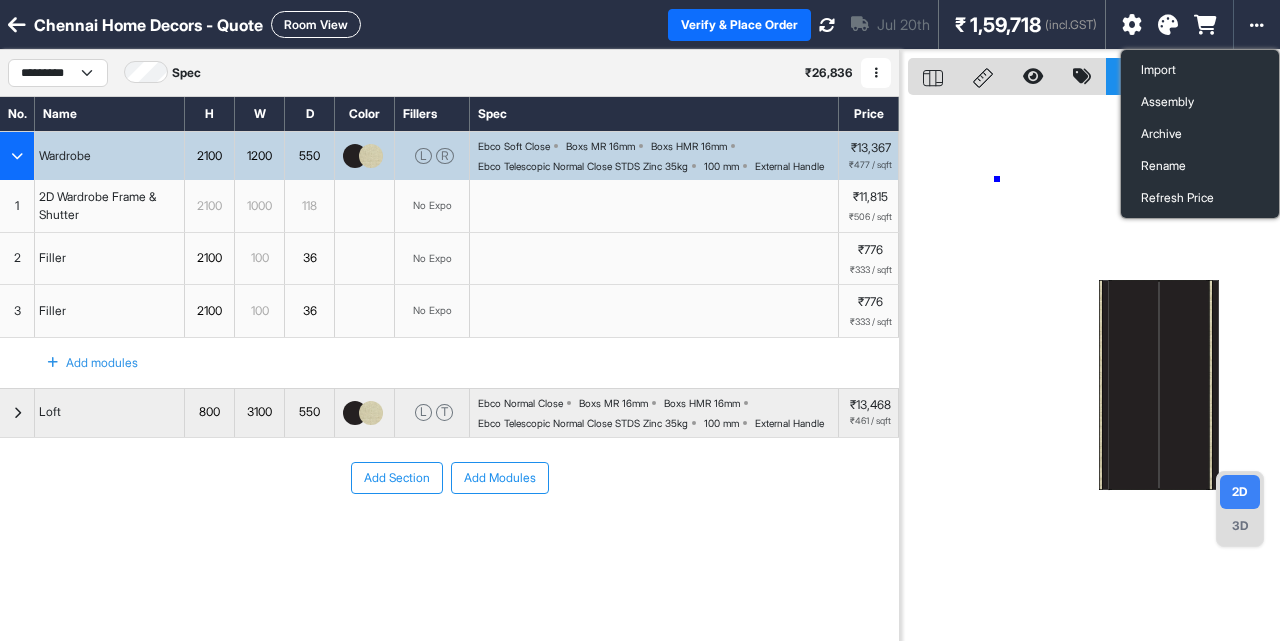 click at bounding box center (1094, 370) 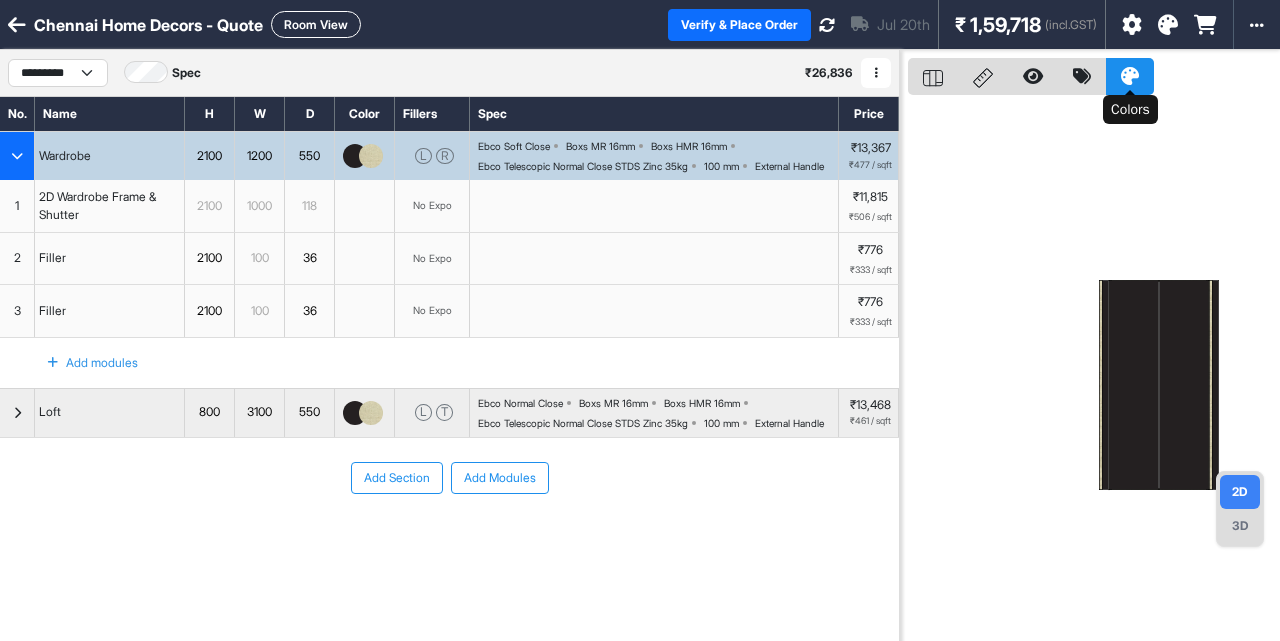 click at bounding box center [1130, 76] 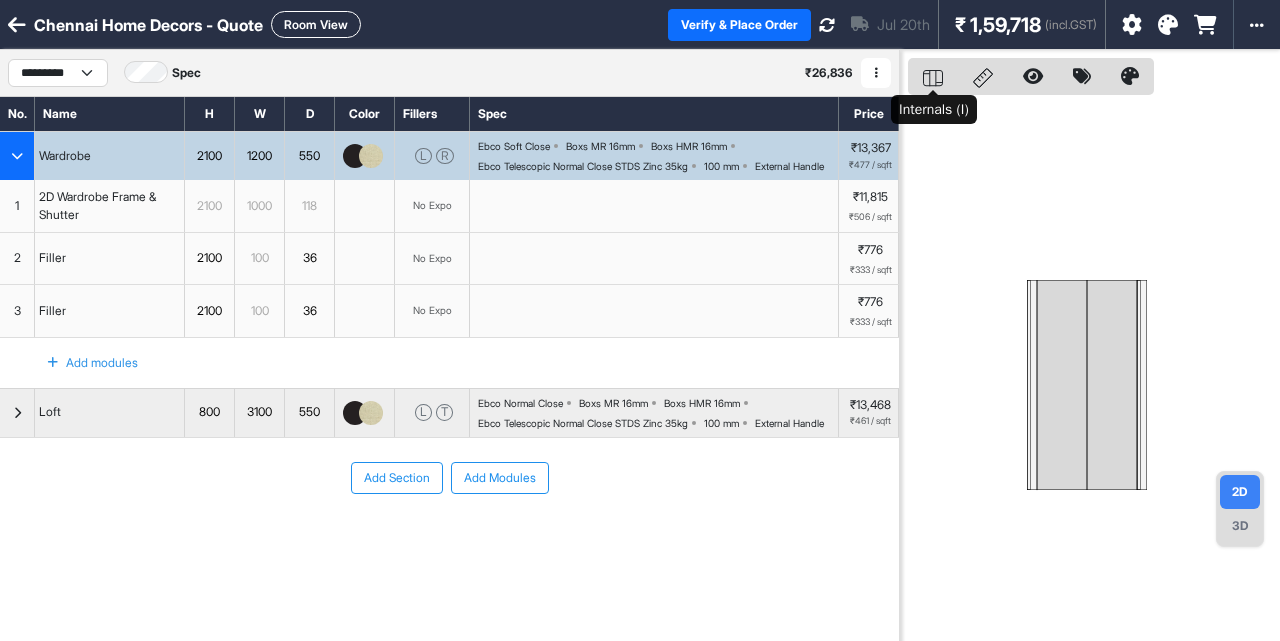 click at bounding box center (933, 78) 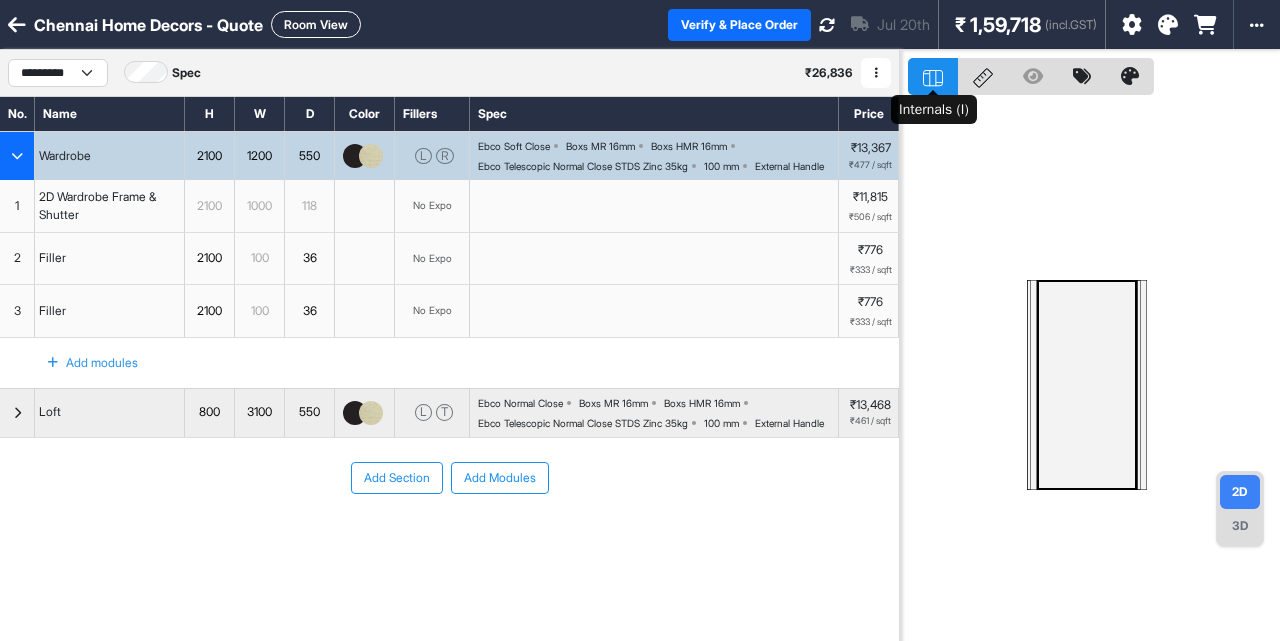 click at bounding box center (933, 78) 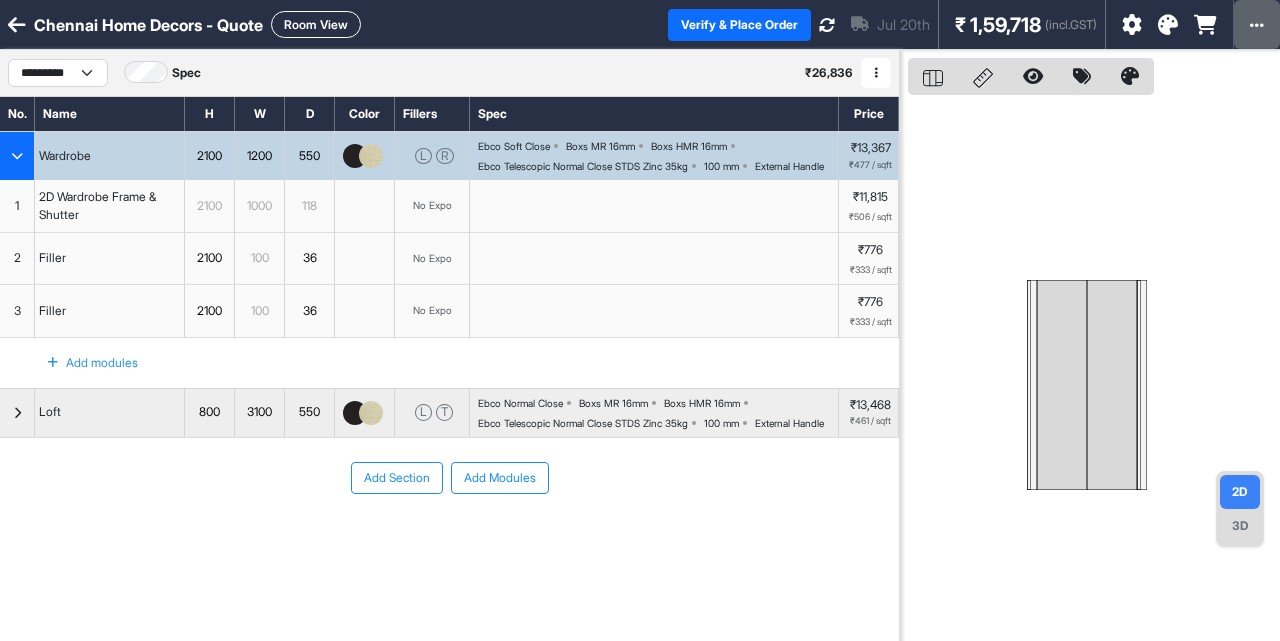 click at bounding box center [1257, 25] 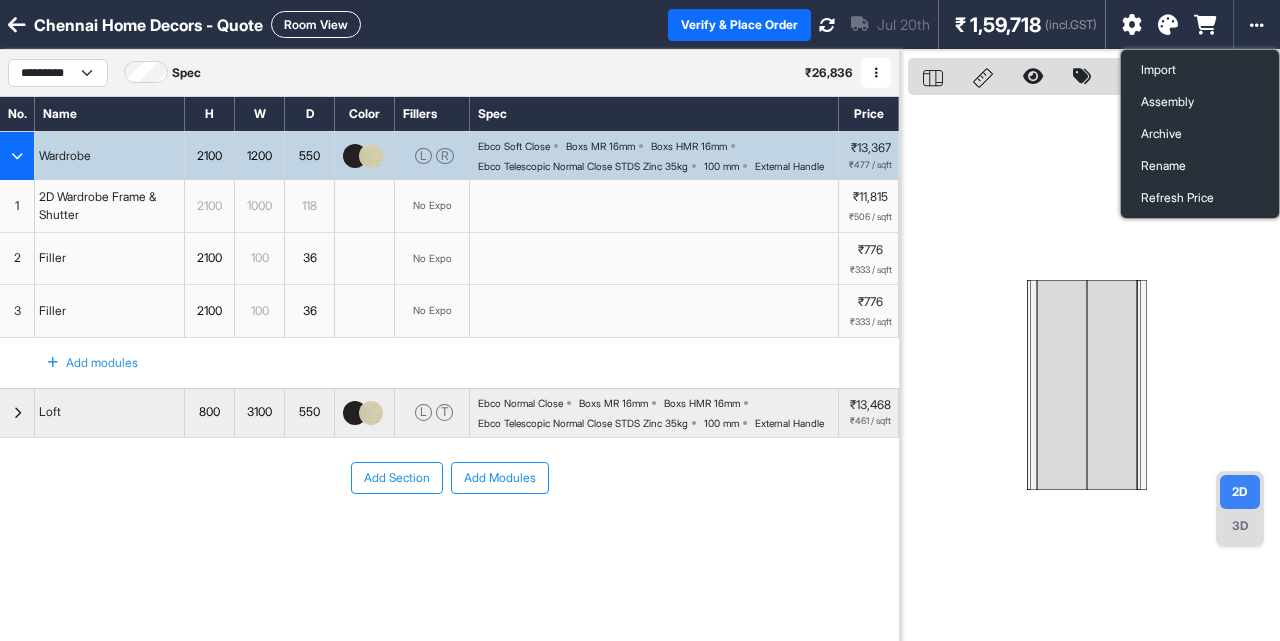 click on "Chennai Home Decors - Quote Room View Verify & Place Order Jul 20th ₹   1,59,718 (incl.GST) Import Assembly Archive Rename Refresh Price" at bounding box center [640, 25] 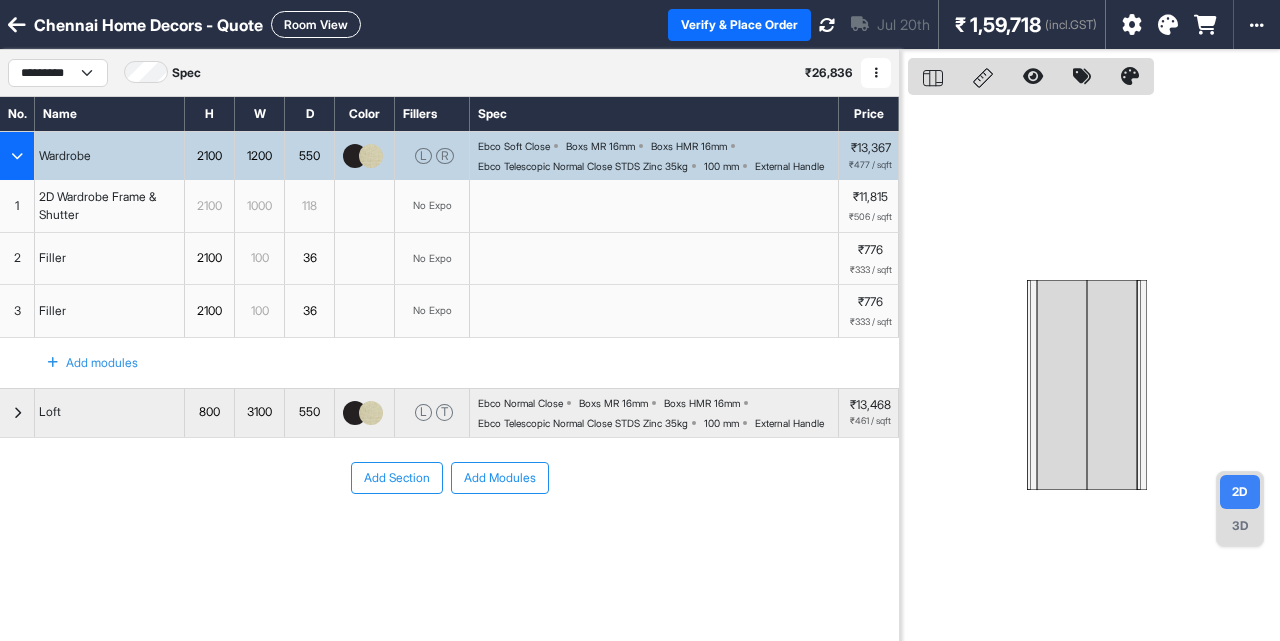 click at bounding box center [1205, 25] 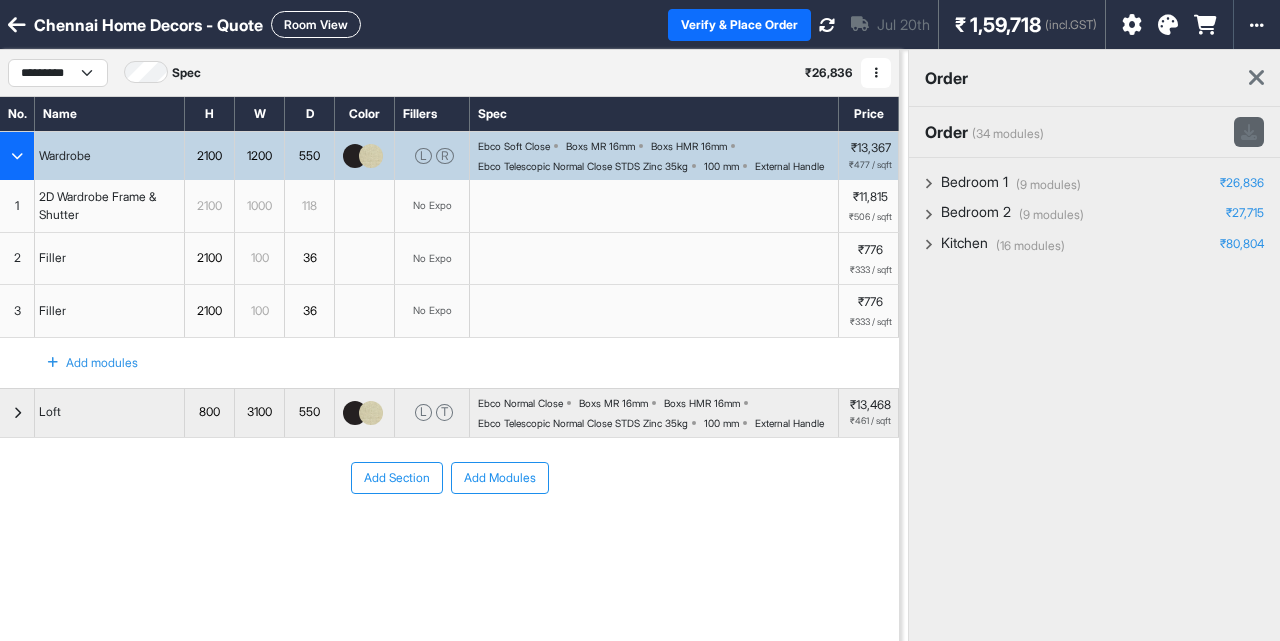click at bounding box center (1249, 132) 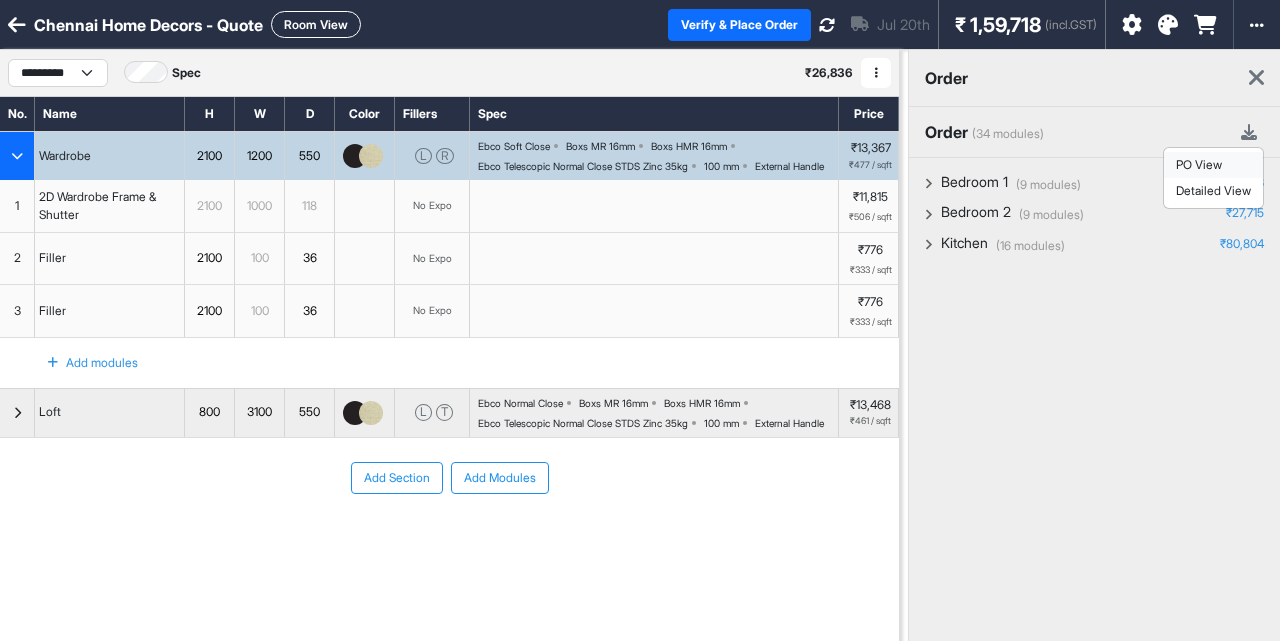 click on "PO View" at bounding box center [1213, 165] 